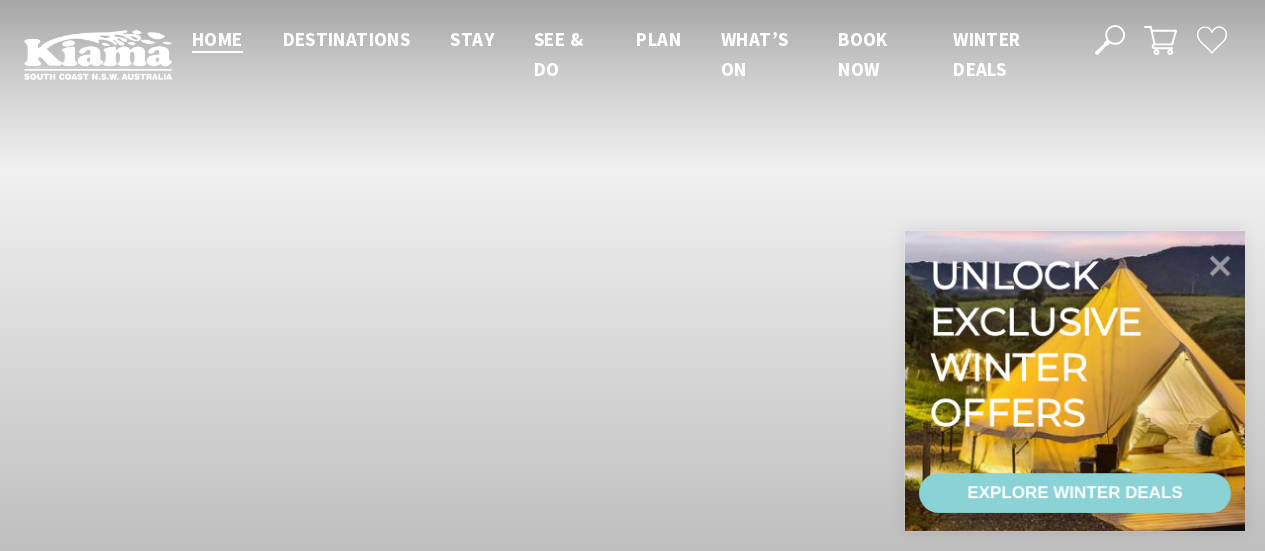 scroll, scrollTop: 0, scrollLeft: 0, axis: both 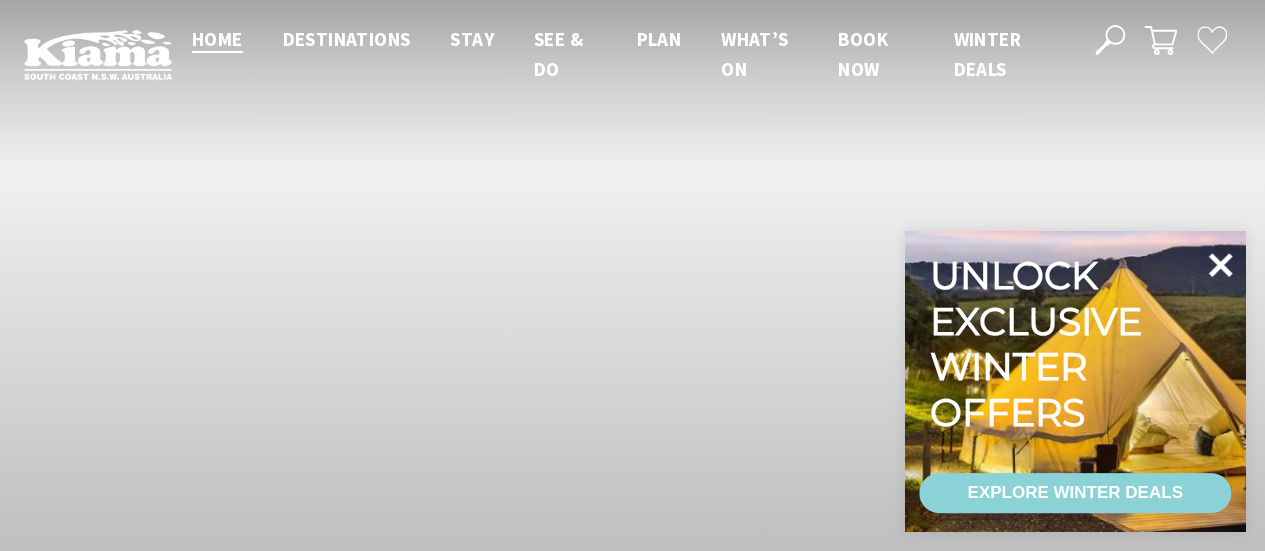 click 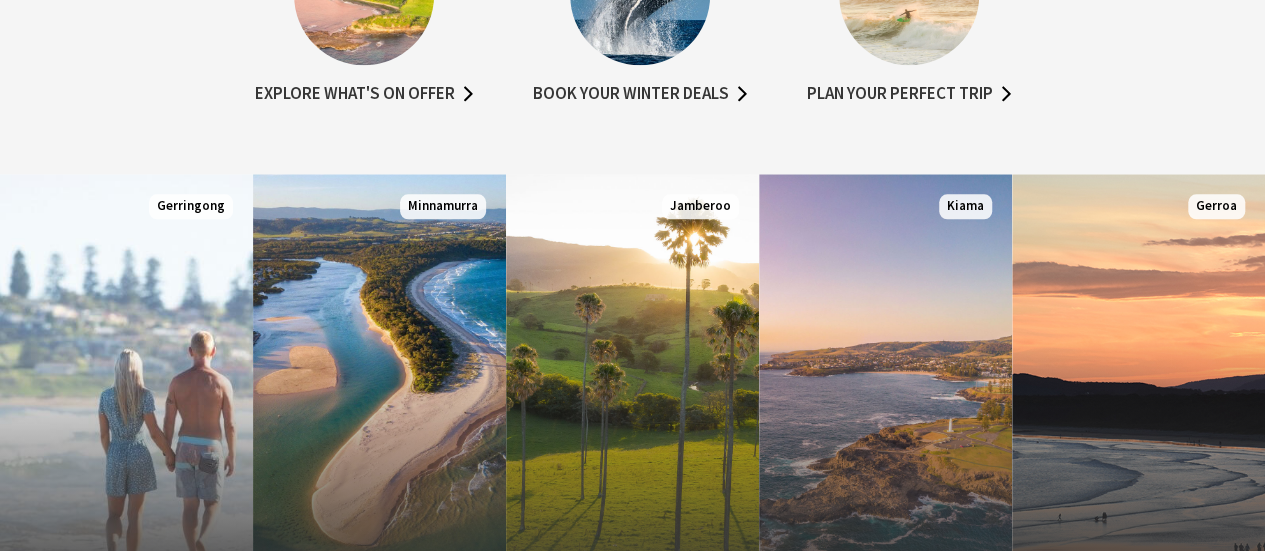 scroll, scrollTop: 1178, scrollLeft: 0, axis: vertical 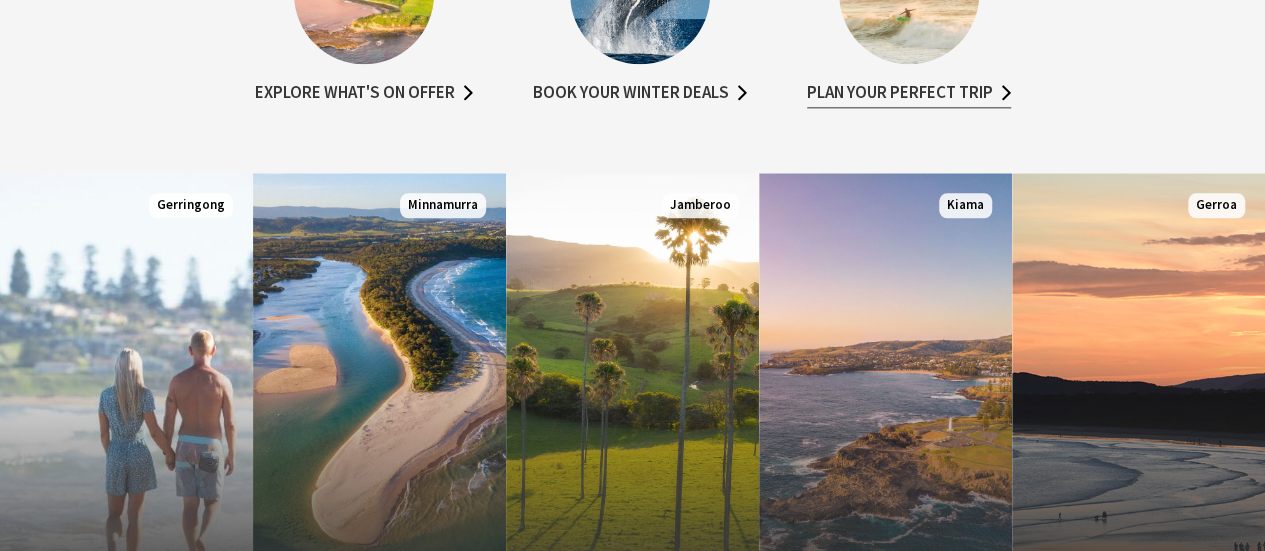 click on "Plan your perfect trip" at bounding box center [909, 93] 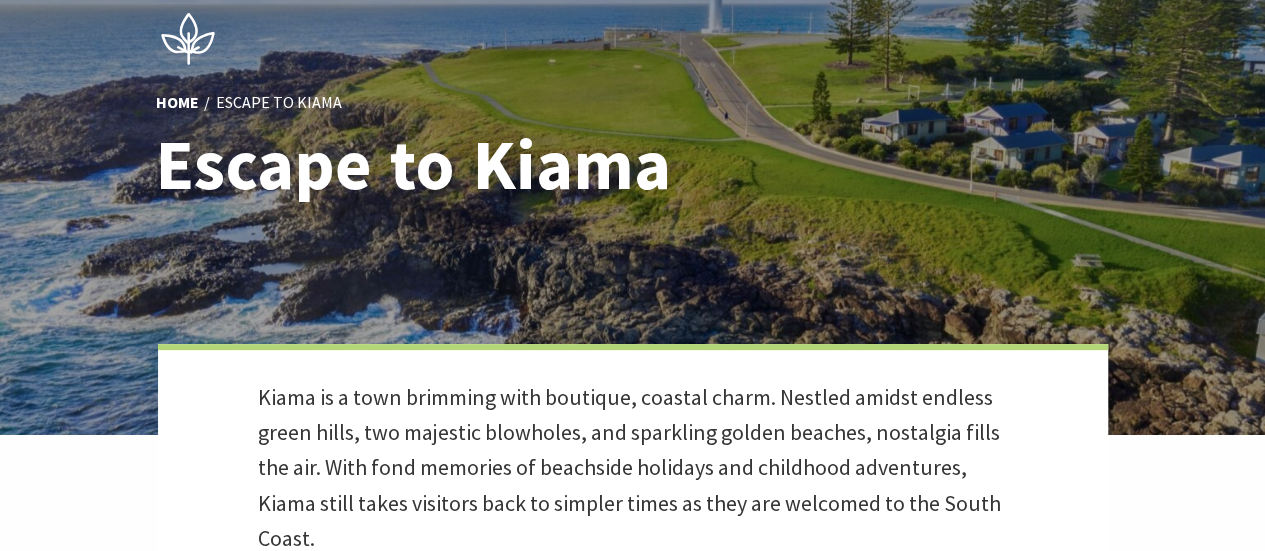 scroll, scrollTop: 0, scrollLeft: 0, axis: both 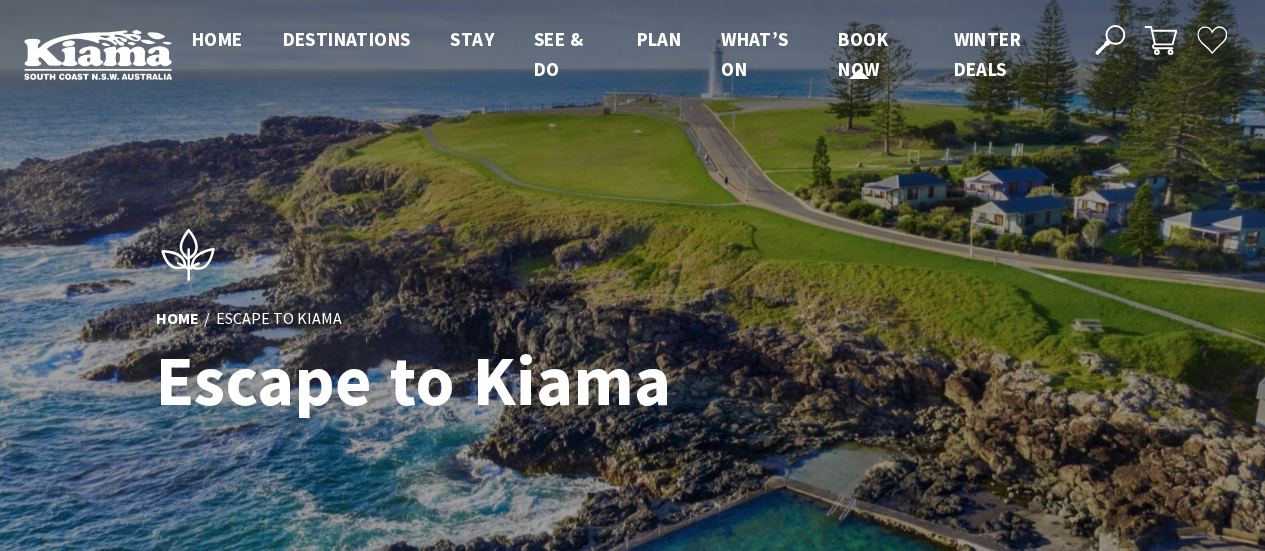 click on "Book now" at bounding box center [863, 54] 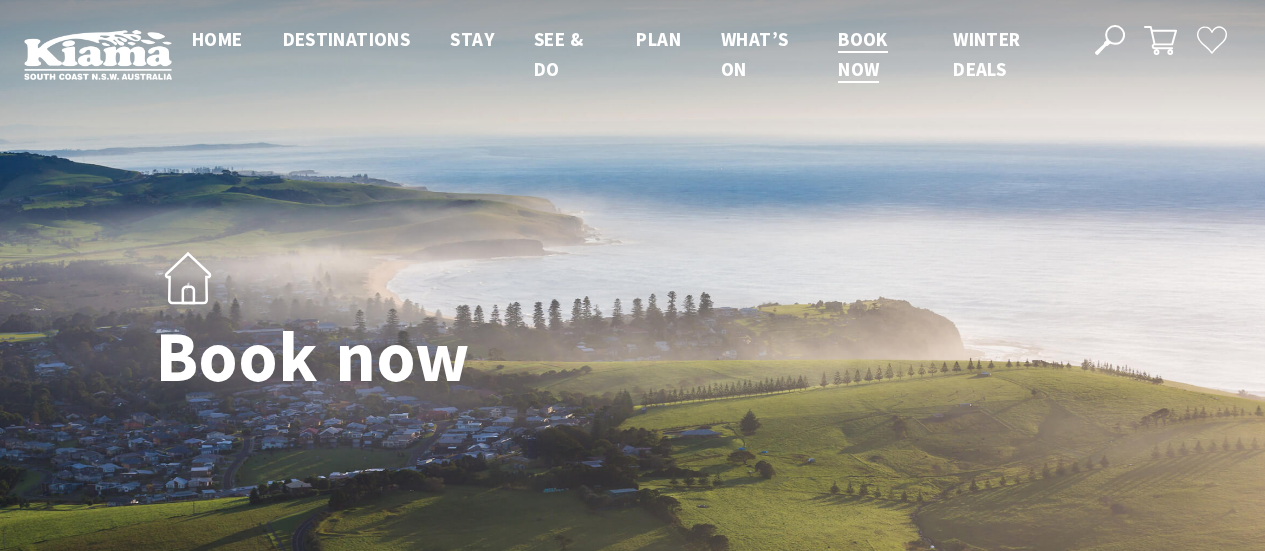 scroll, scrollTop: 0, scrollLeft: 0, axis: both 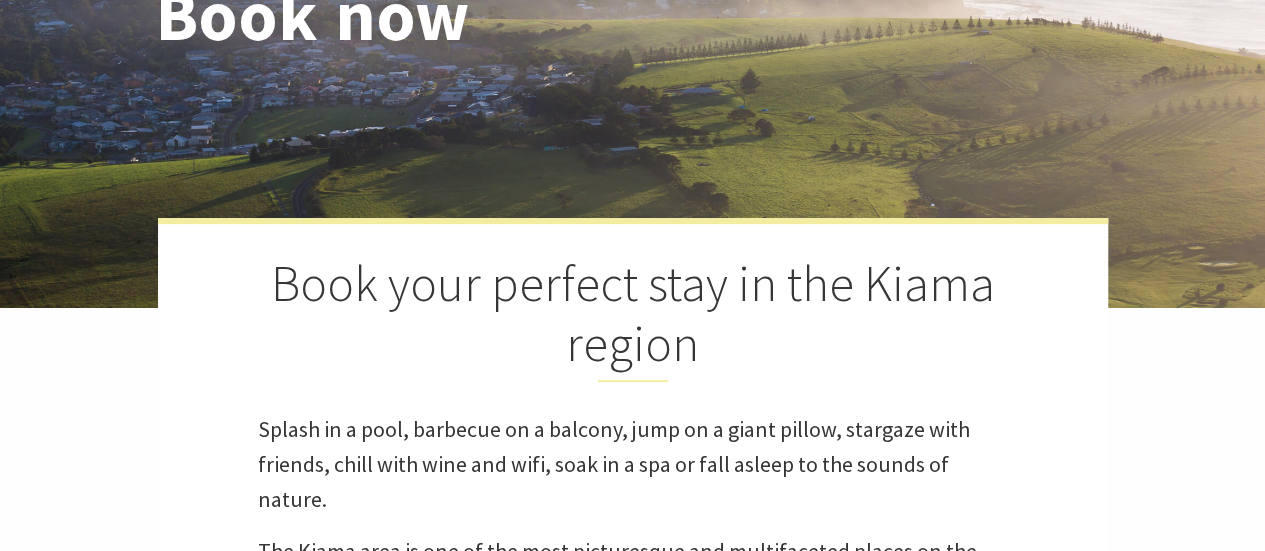 select on "3" 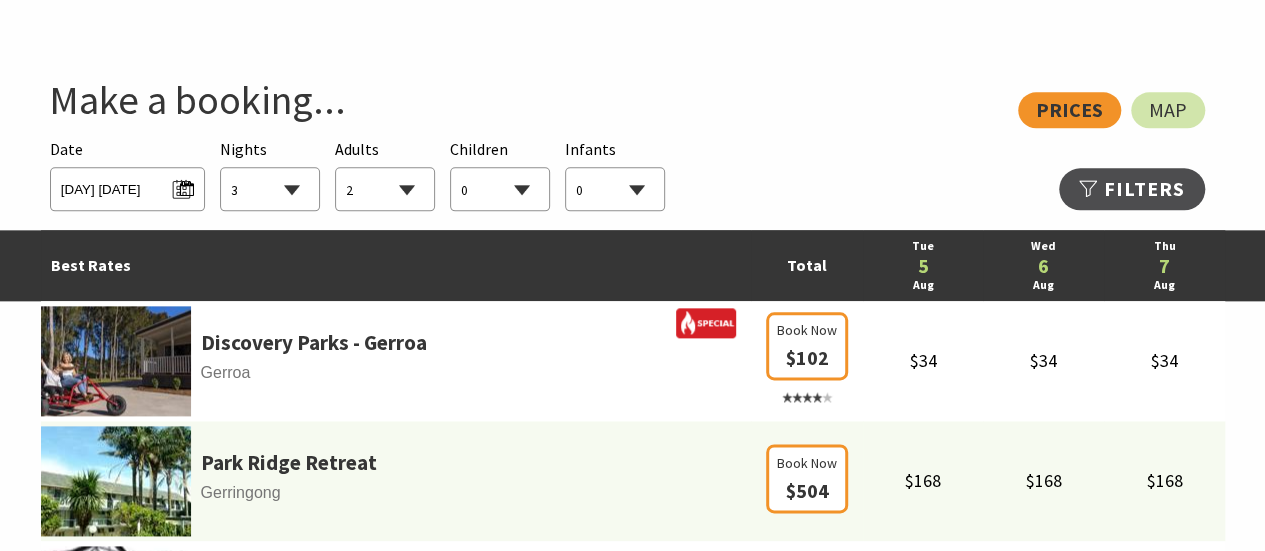 scroll, scrollTop: 1096, scrollLeft: 0, axis: vertical 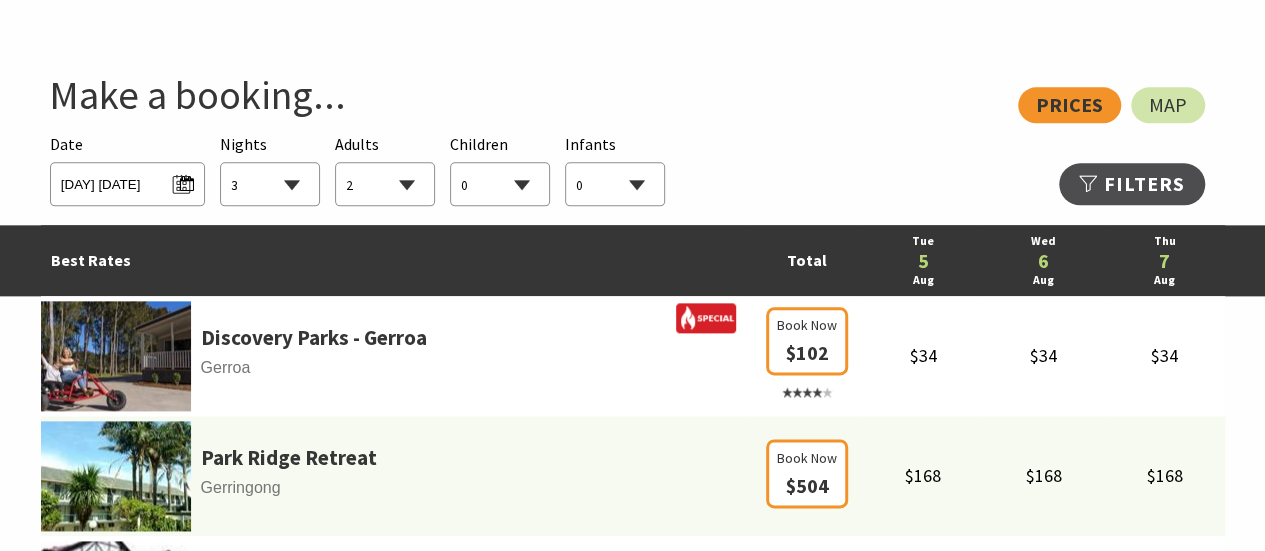 click on "0 1 2 3 4 5 6 7 8 9 10 11 12 13 14 15 16 17 18 19 20 21 22 23 24 25 26 27 28 29 30 31 32 33 34 35 36 37 38 39 40 41 42 43 44 45 46 47 48 49 50 51 52 53 54 55 56 57 58 59 60 61 62 63 64 65 66 67 68 69 70 71 72 73 74 75 76 77 78 79 80 81 82 83 84 85 86 87 88 89 90 91 92 93 94 95 96 97 98 99 100 101 102 103 104 105 106 107 108 109 110 111 112 113 114 115 116 117 118 119 120 121 122 123 124 125 126 127 128 129 130 131 132 133 134 135 136 137 138 139 140 141 142 143 144 145 146 147 148 149 150 151 152 153 154 155 156 157 158 159 160 161 162 163 164 165 166 167 168 169 170 171 172 173 174 175 176 177 178 179 180 181 182 183 184 185 186 187 188 189 190 191 192 193 194 195 196 197 198 199 200 201 202 203 204 205 206 207 208 209 210 211 212 213 214 215 216 217 218 219 220 221 222 223 224 225 226 227 228 229 230 231 232 233 234 235 236 237 238 239 240 241 242 243 244 245 246 247 248 249 250" at bounding box center [385, 185] 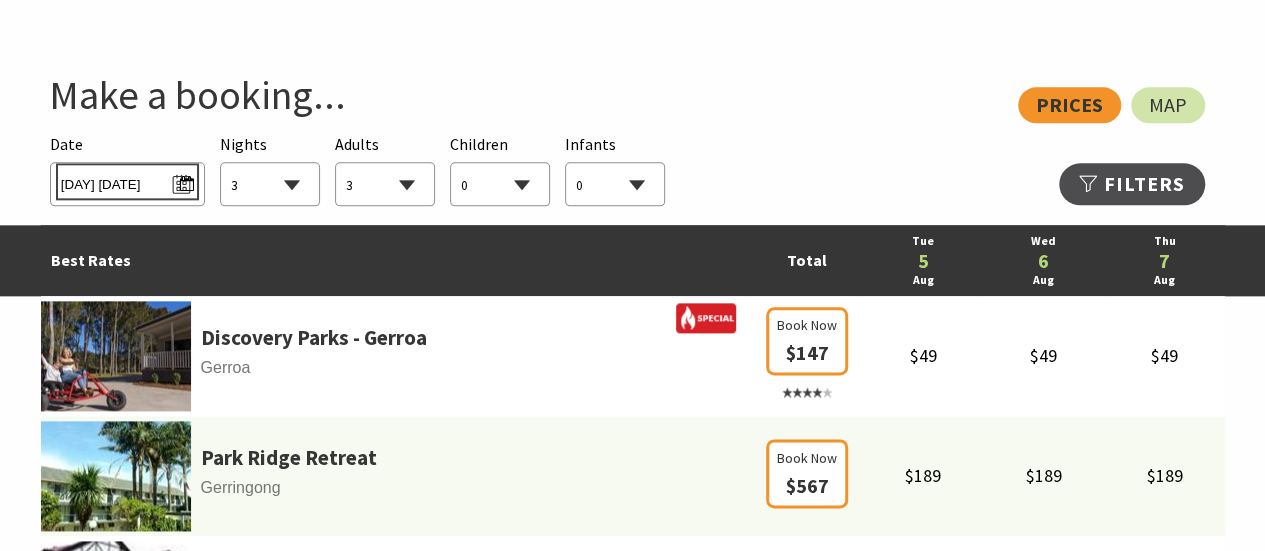 click on "Tue 05/08/2025" at bounding box center [127, 181] 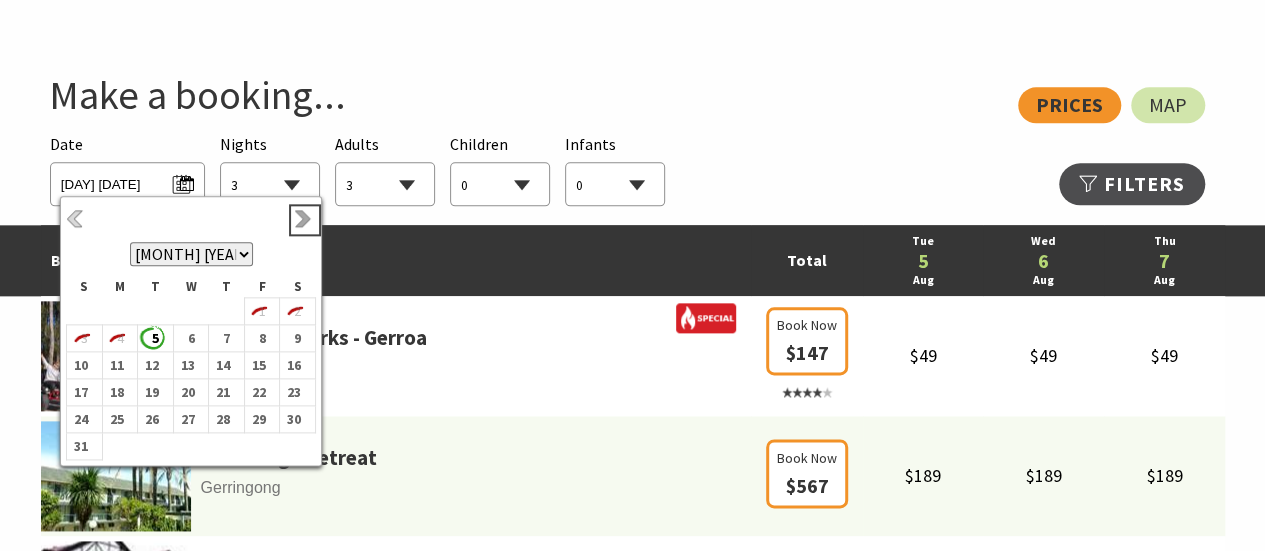 click on "Next" at bounding box center [305, 220] 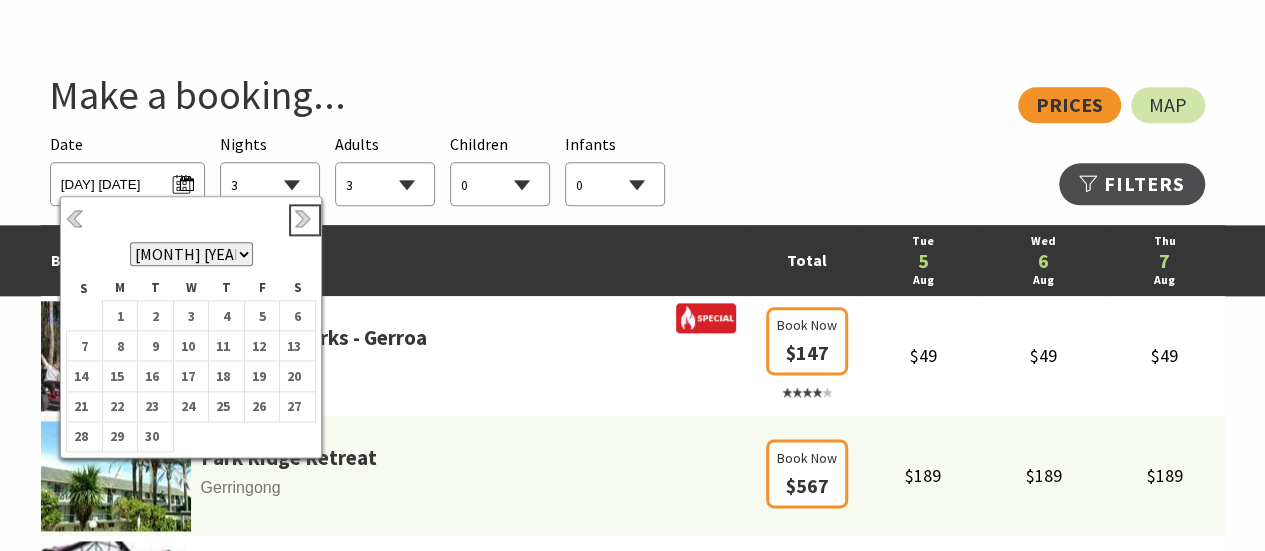 click on "Next" at bounding box center [305, 220] 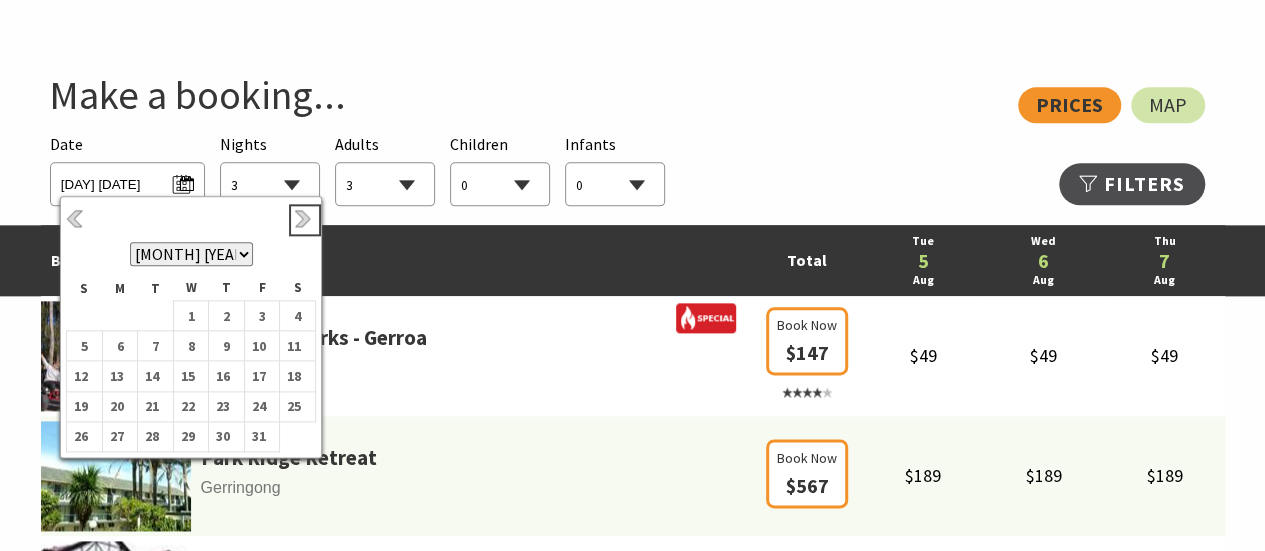 click on "Next" at bounding box center (305, 220) 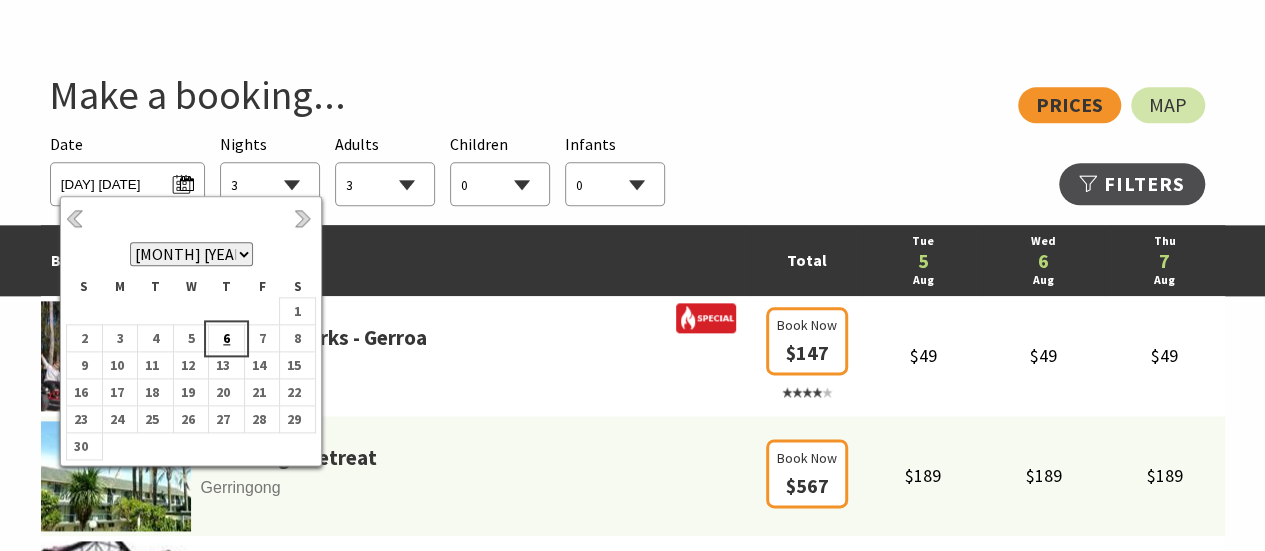 click on "6" at bounding box center [222, 338] 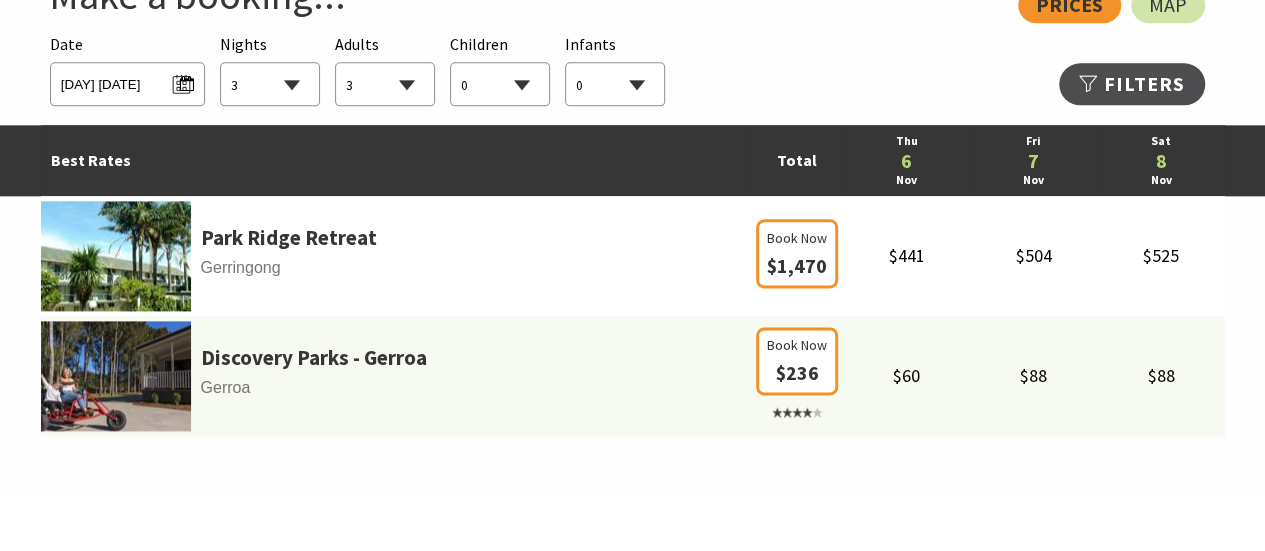scroll, scrollTop: 1156, scrollLeft: 0, axis: vertical 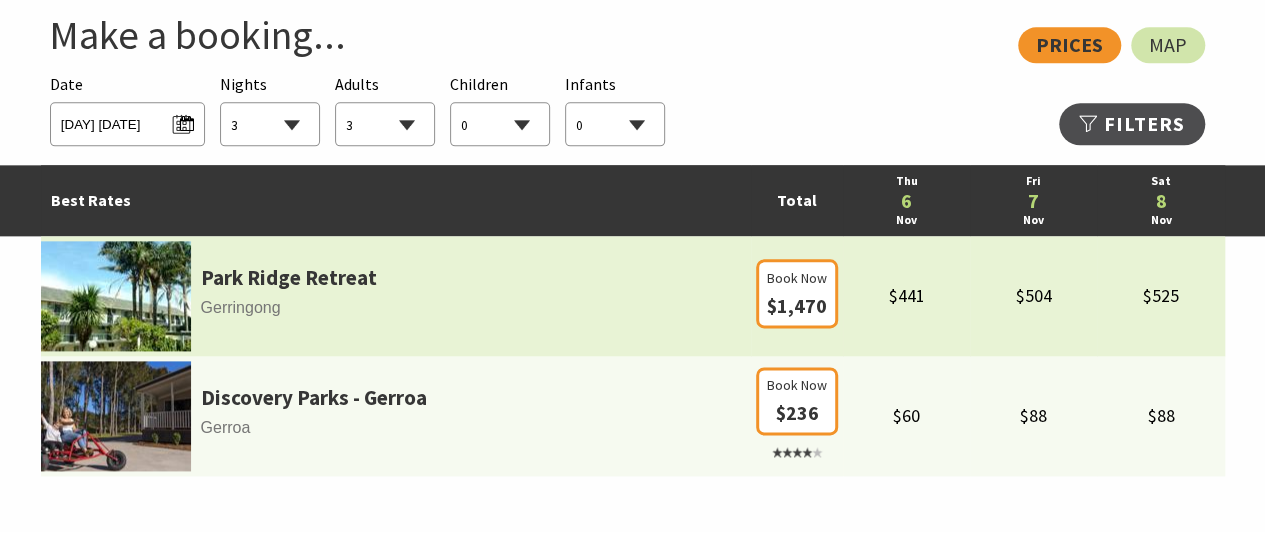 click at bounding box center [116, 296] 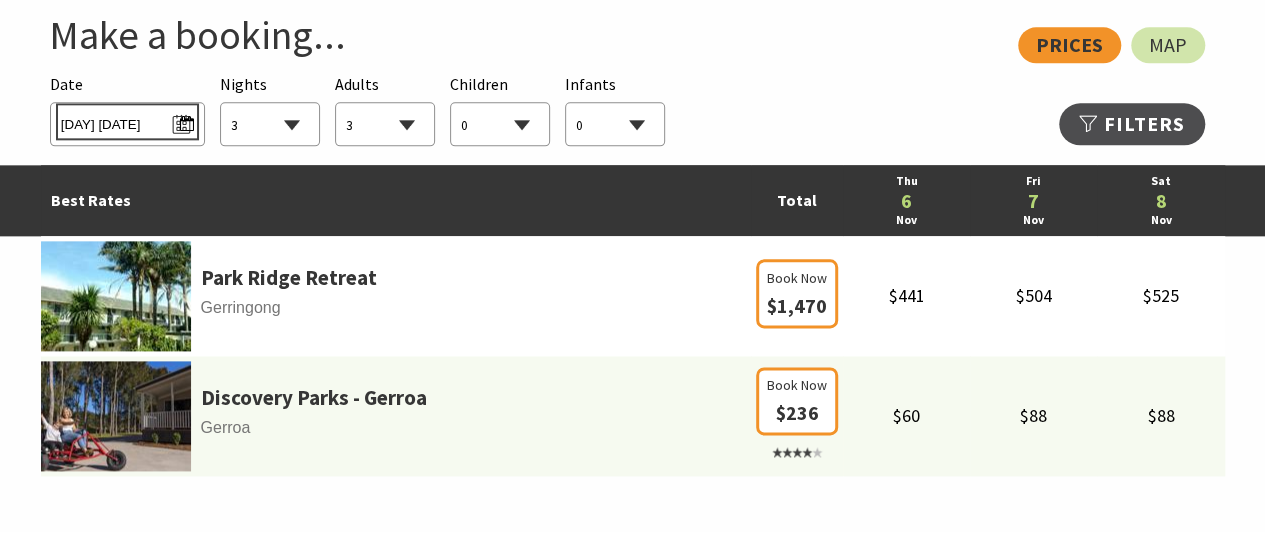 click on "Thu 06/11/2025" at bounding box center [127, 121] 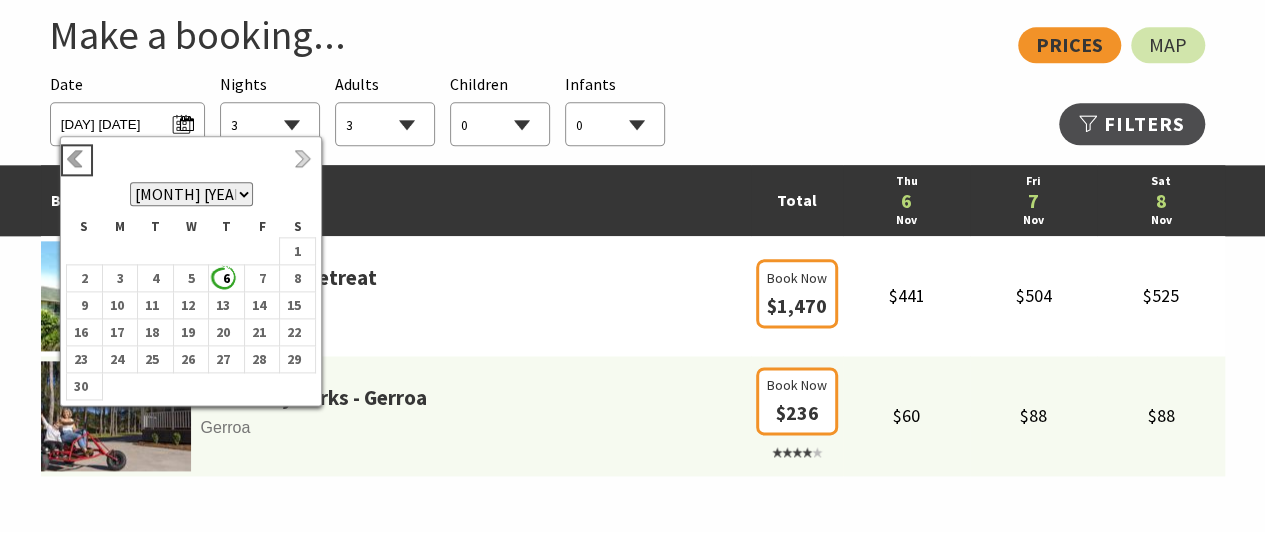 click on "Previous" at bounding box center (77, 160) 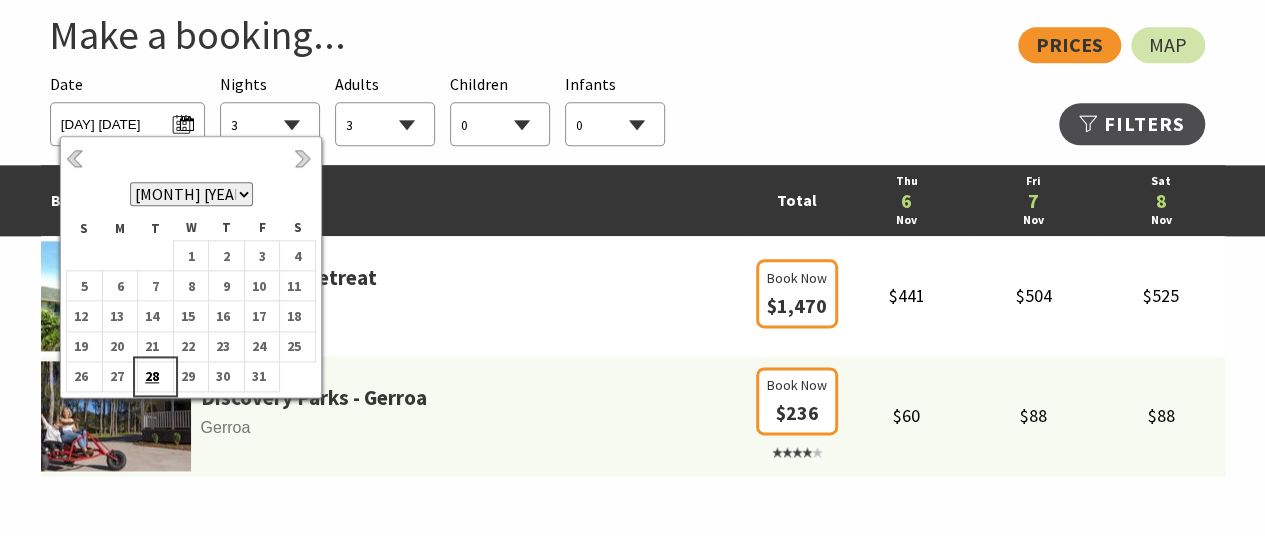click on "28" at bounding box center (151, 376) 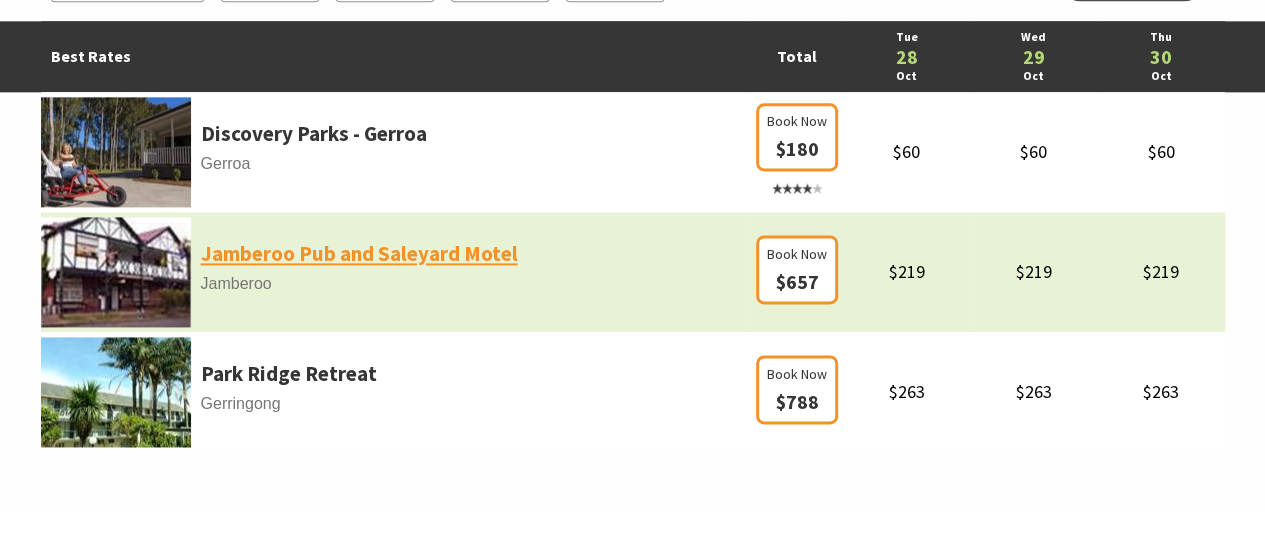 scroll, scrollTop: 1320, scrollLeft: 0, axis: vertical 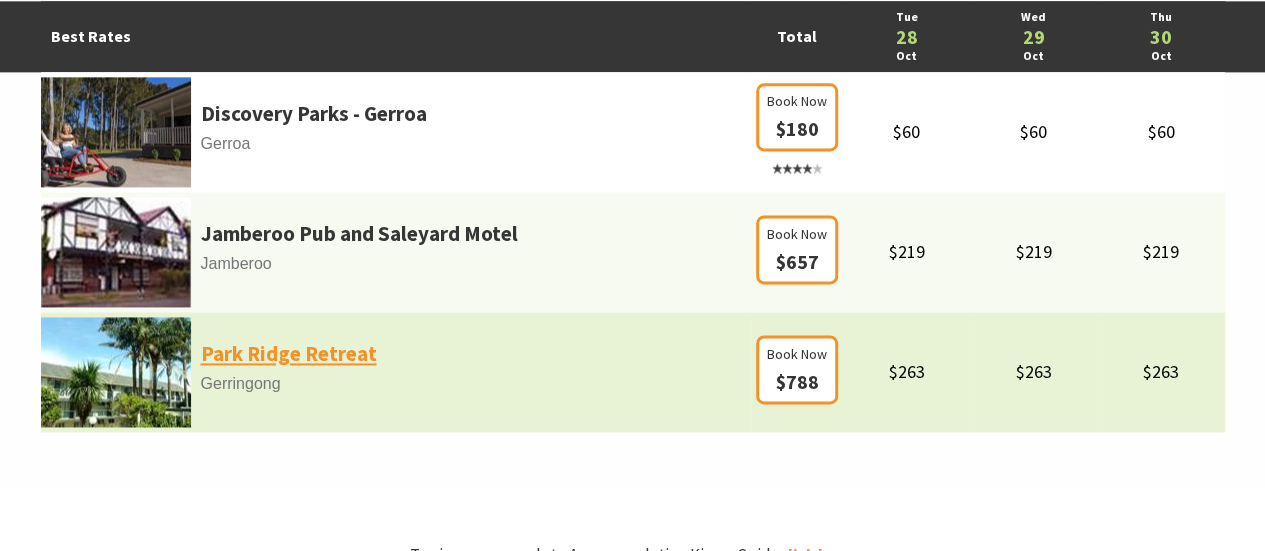 click on "Park Ridge Retreat" at bounding box center [289, 354] 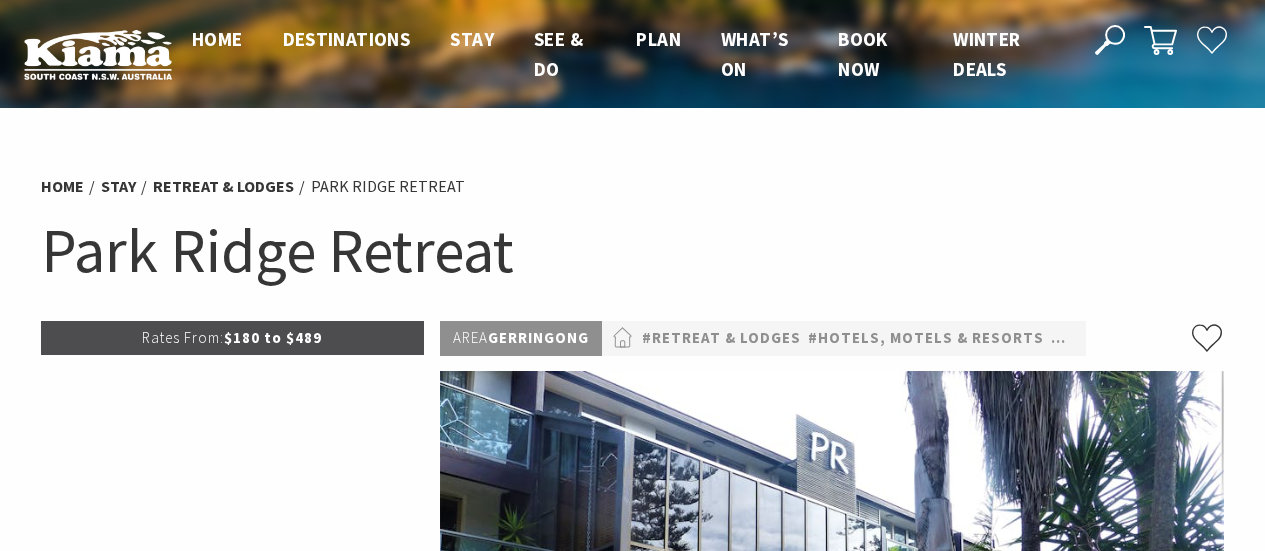 scroll, scrollTop: 0, scrollLeft: 0, axis: both 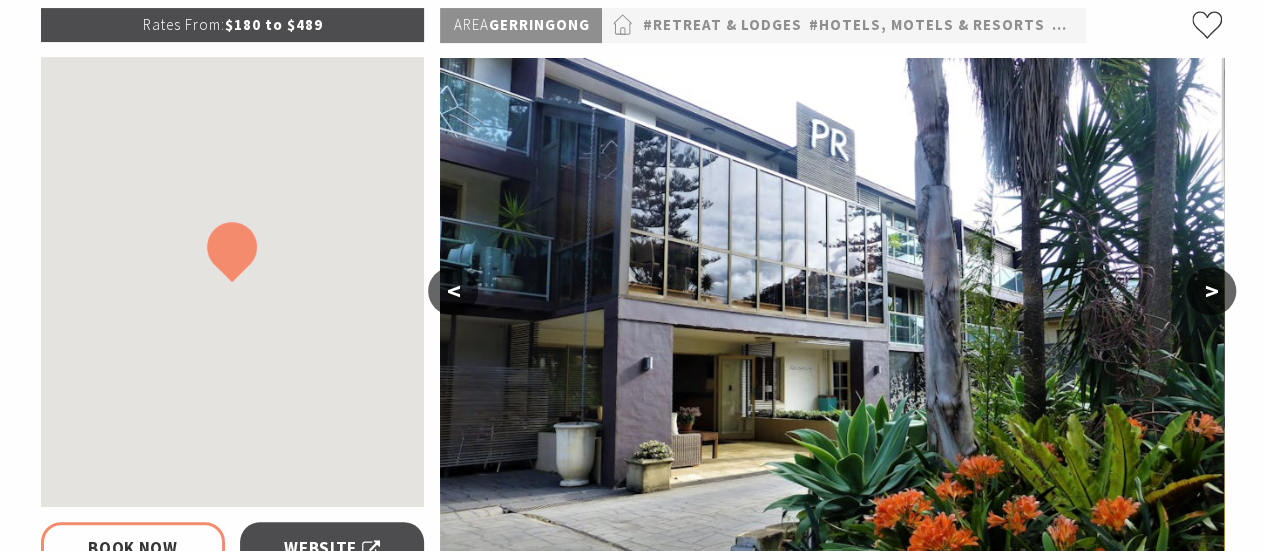 select on "3" 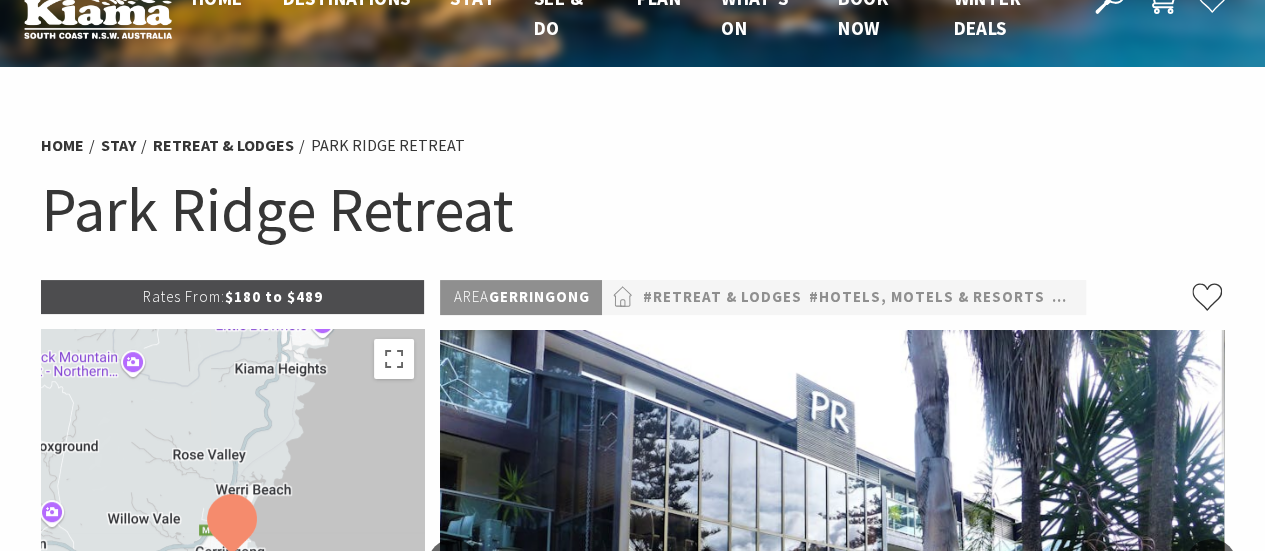 scroll, scrollTop: 0, scrollLeft: 0, axis: both 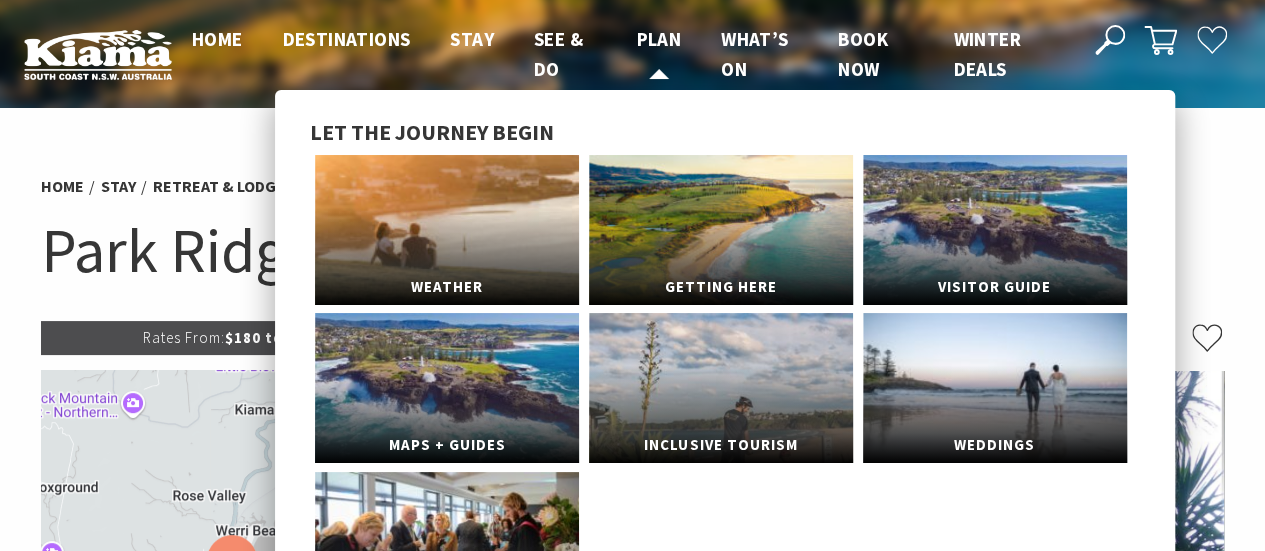 click on "Plan" at bounding box center (658, 39) 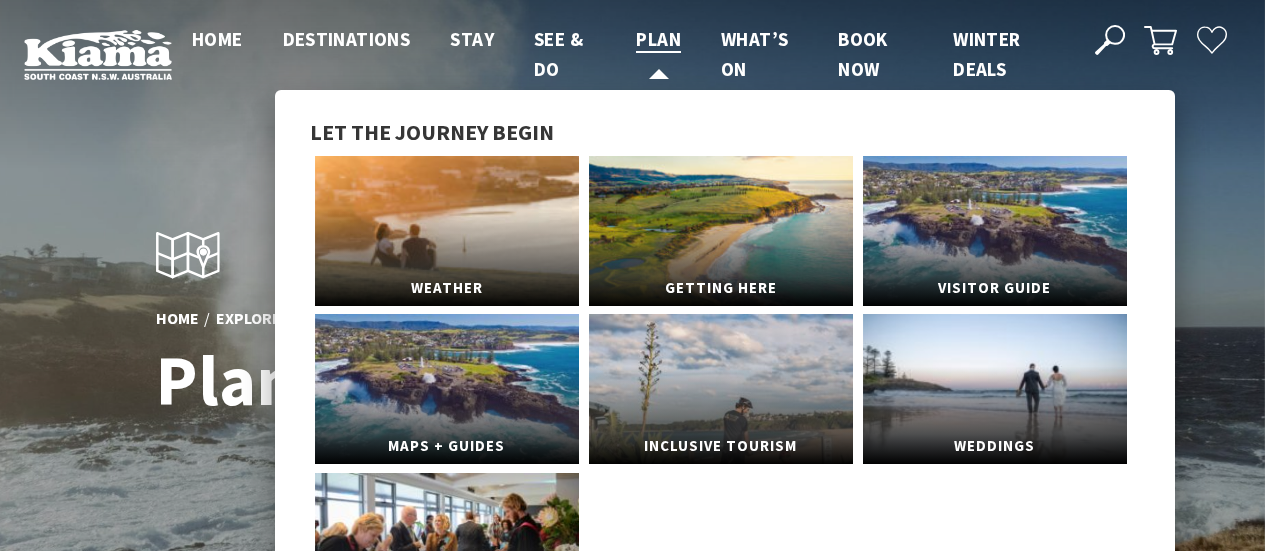 scroll, scrollTop: 0, scrollLeft: 0, axis: both 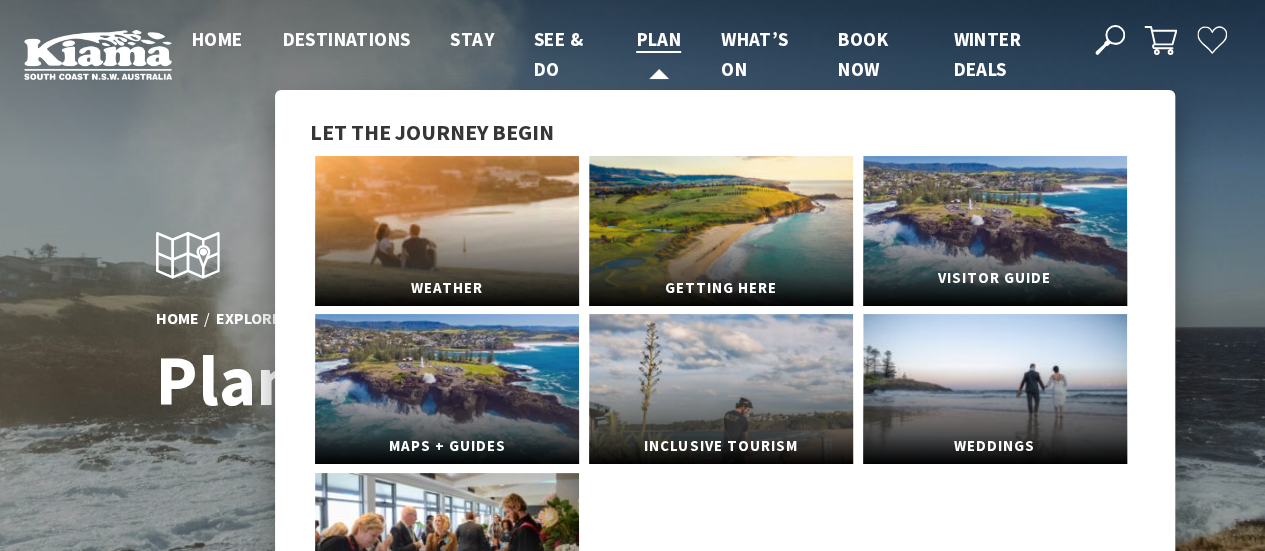 click on "Visitor Guide" at bounding box center (995, 278) 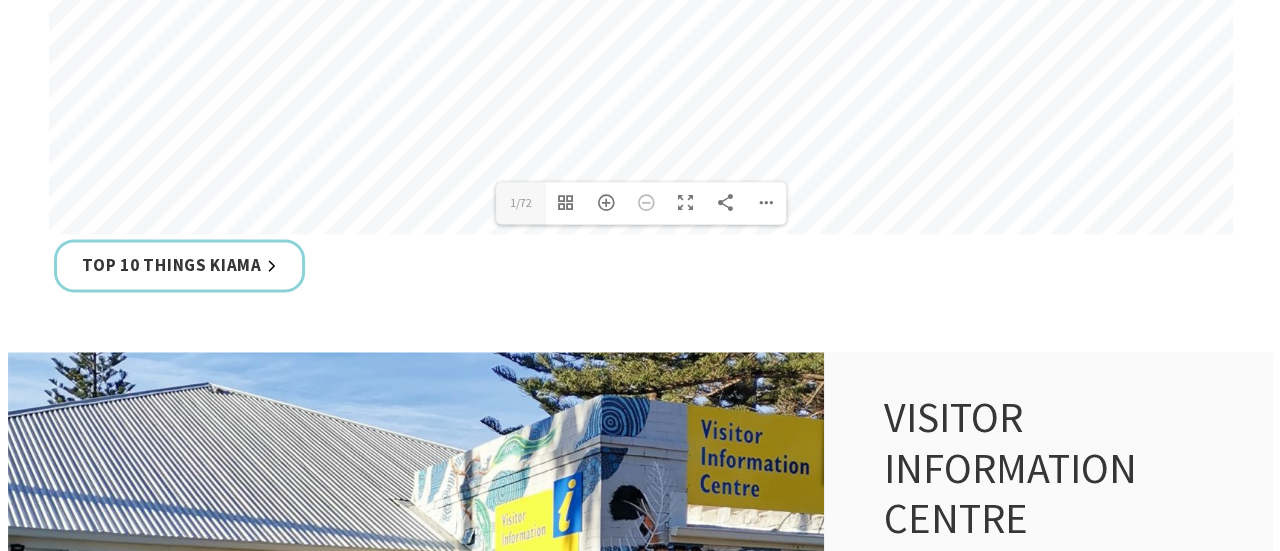 scroll, scrollTop: 1191, scrollLeft: 0, axis: vertical 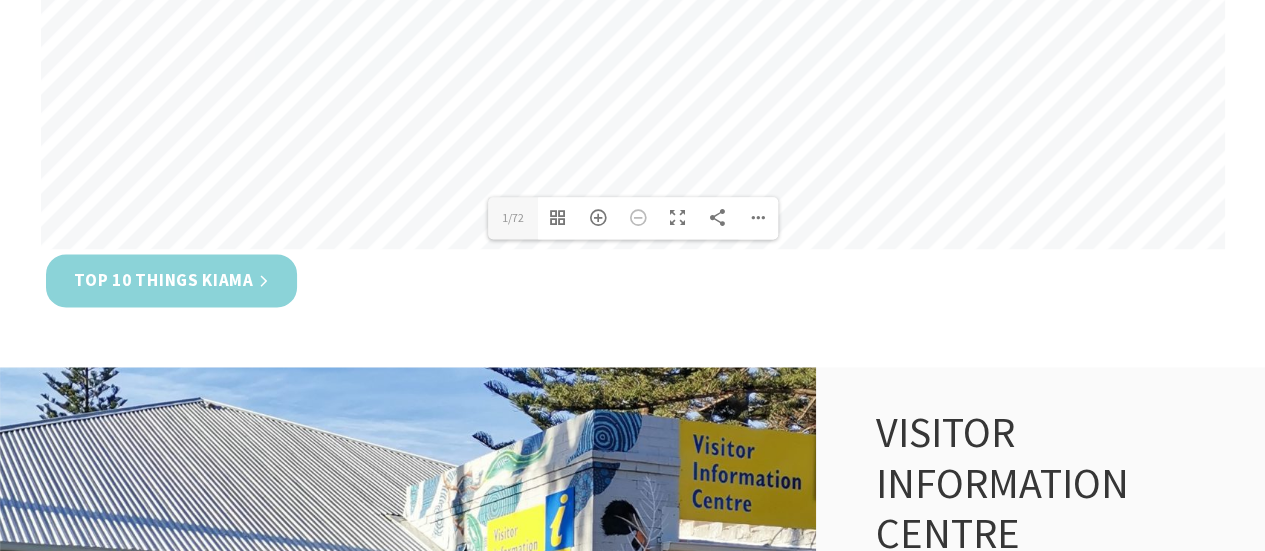 click on "Top 10 Things Kiama" at bounding box center [171, 280] 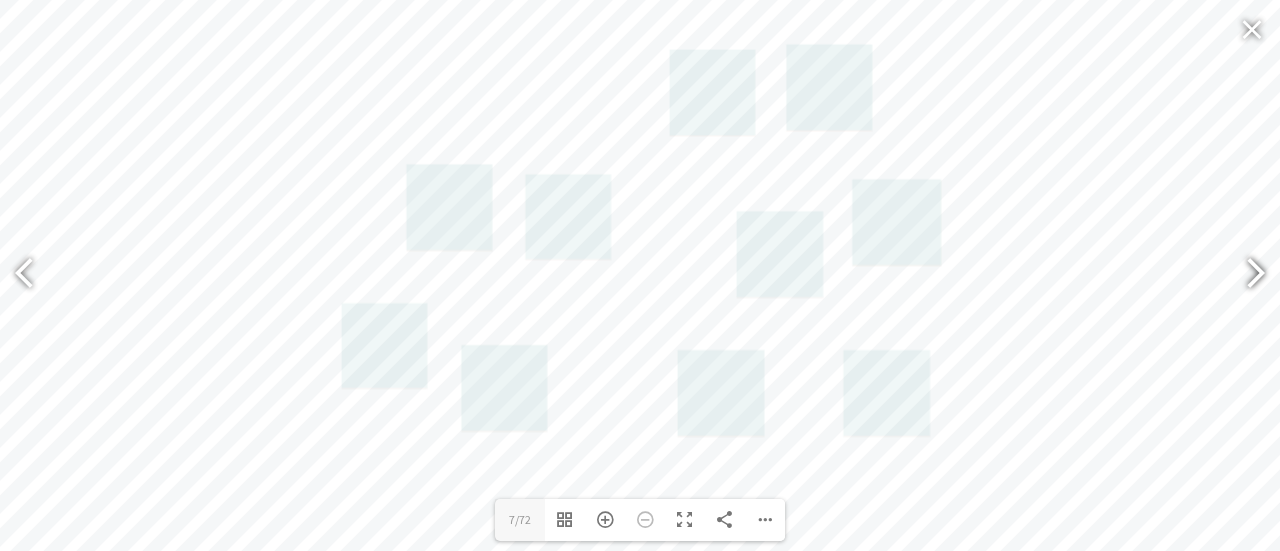 click at bounding box center (1247, 275) 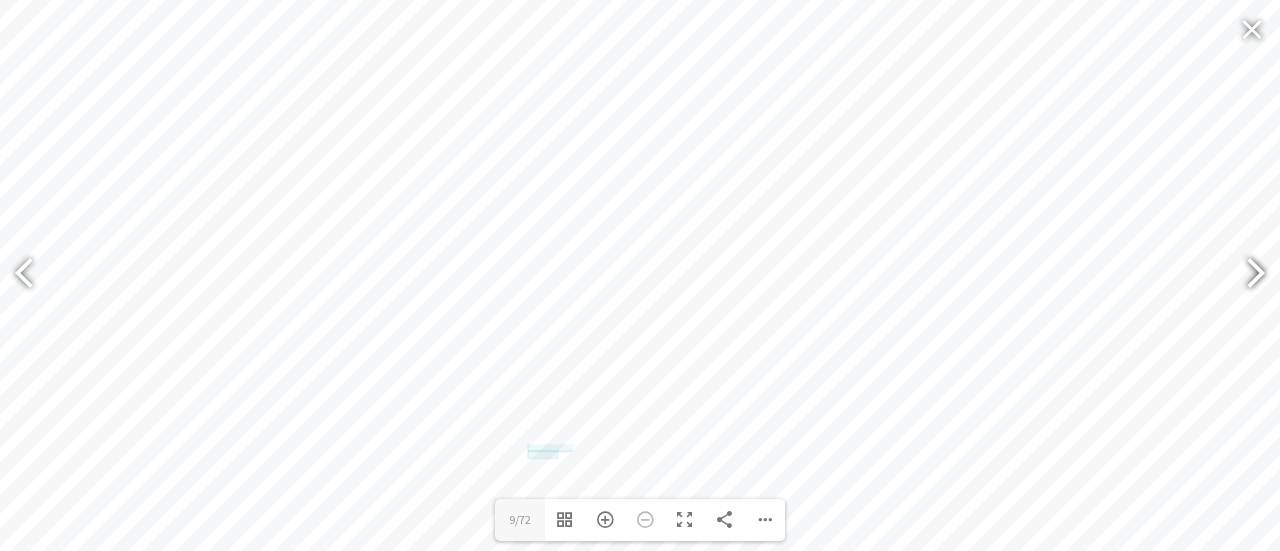 click at bounding box center [1247, 275] 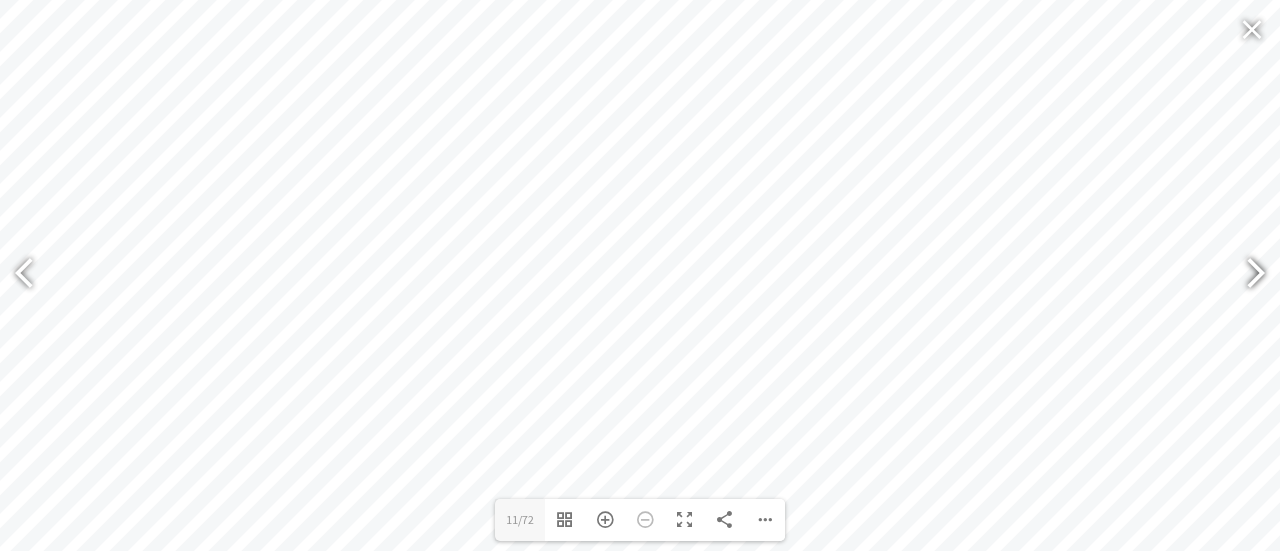 click at bounding box center (1247, 275) 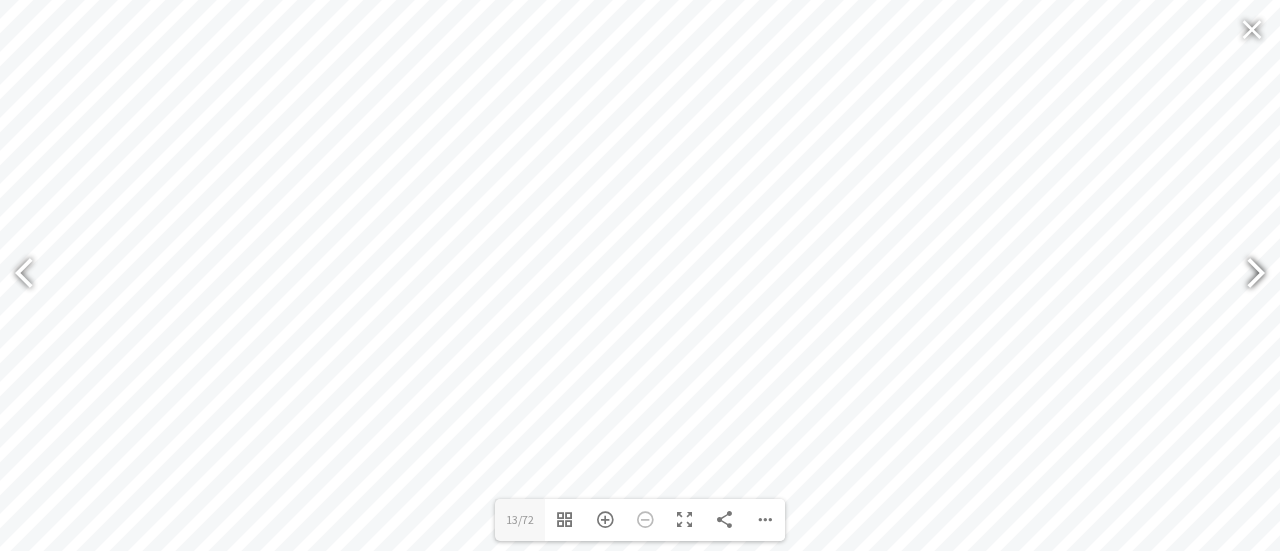 click at bounding box center (1247, 275) 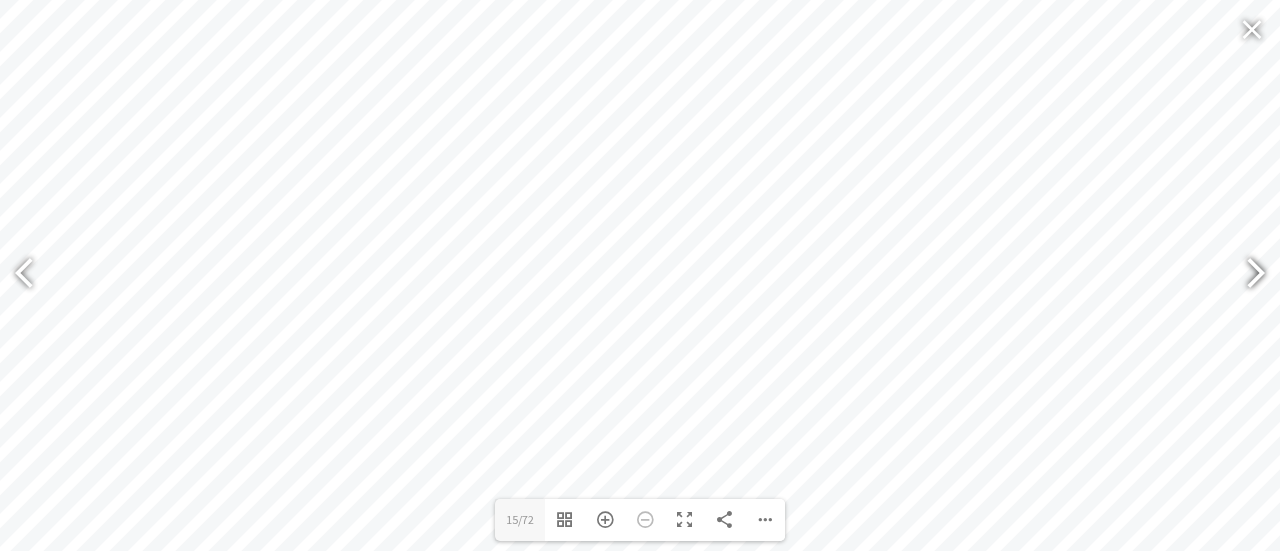 click at bounding box center (1247, 275) 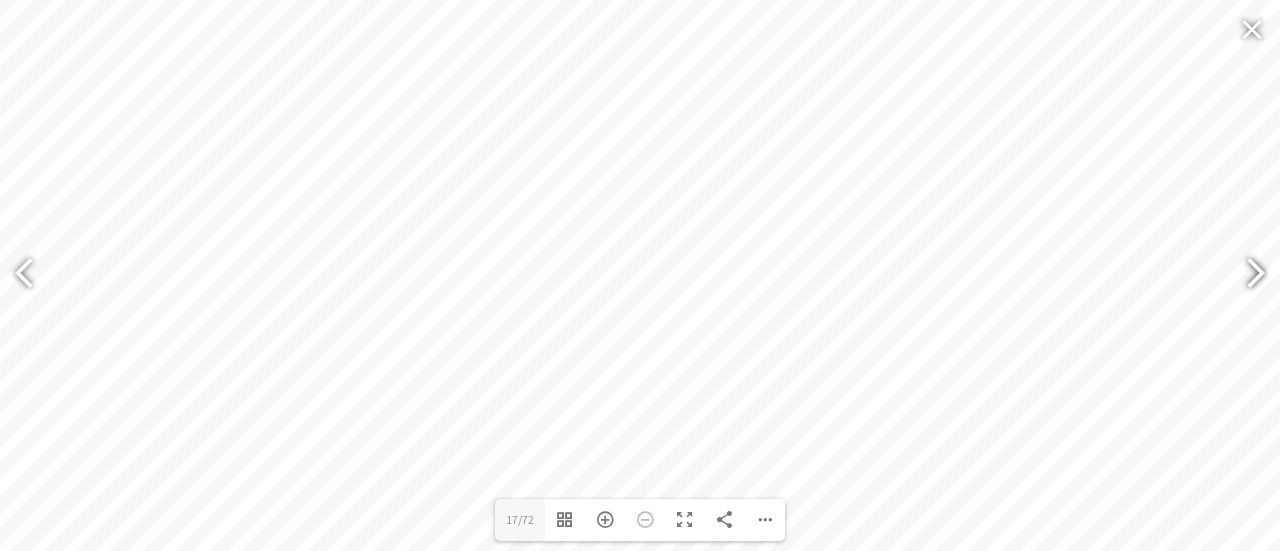 click at bounding box center [1247, 275] 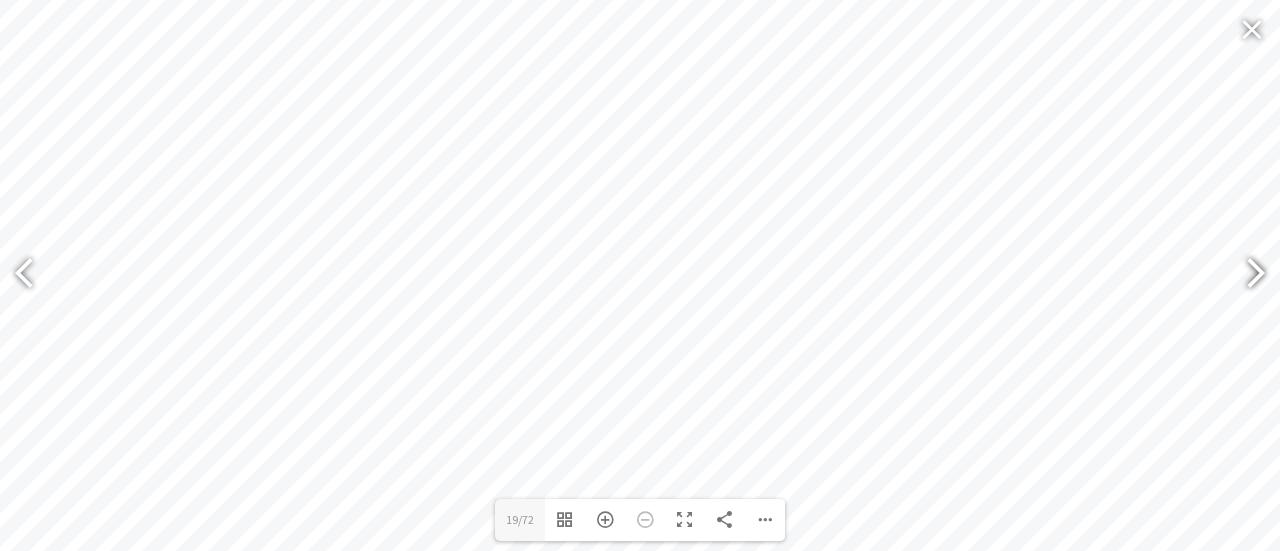 click at bounding box center (1247, 275) 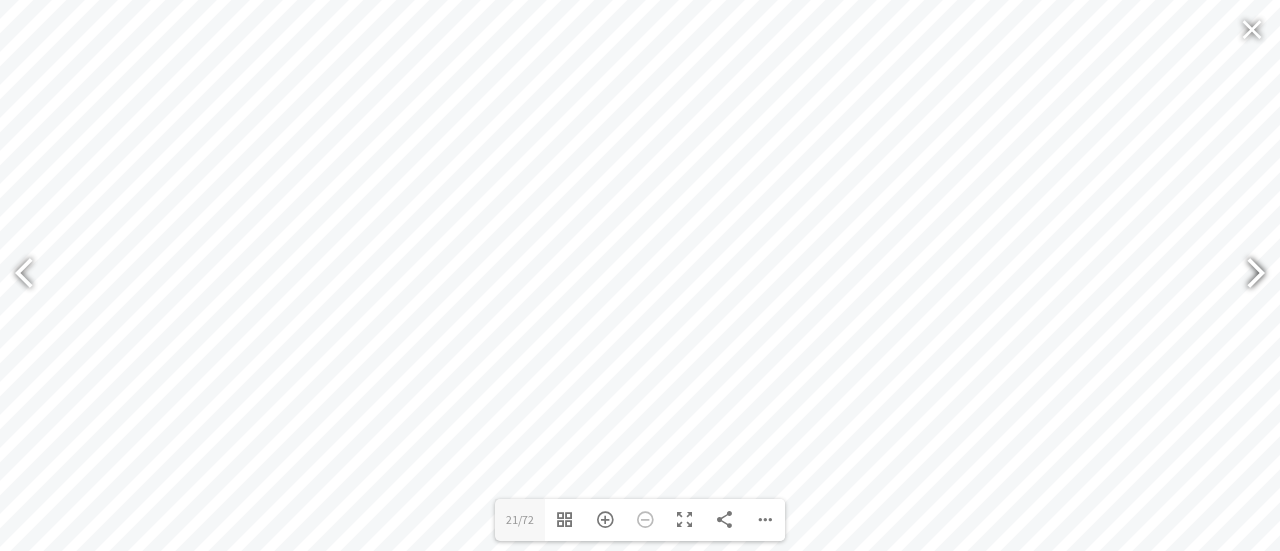 click at bounding box center (1247, 275) 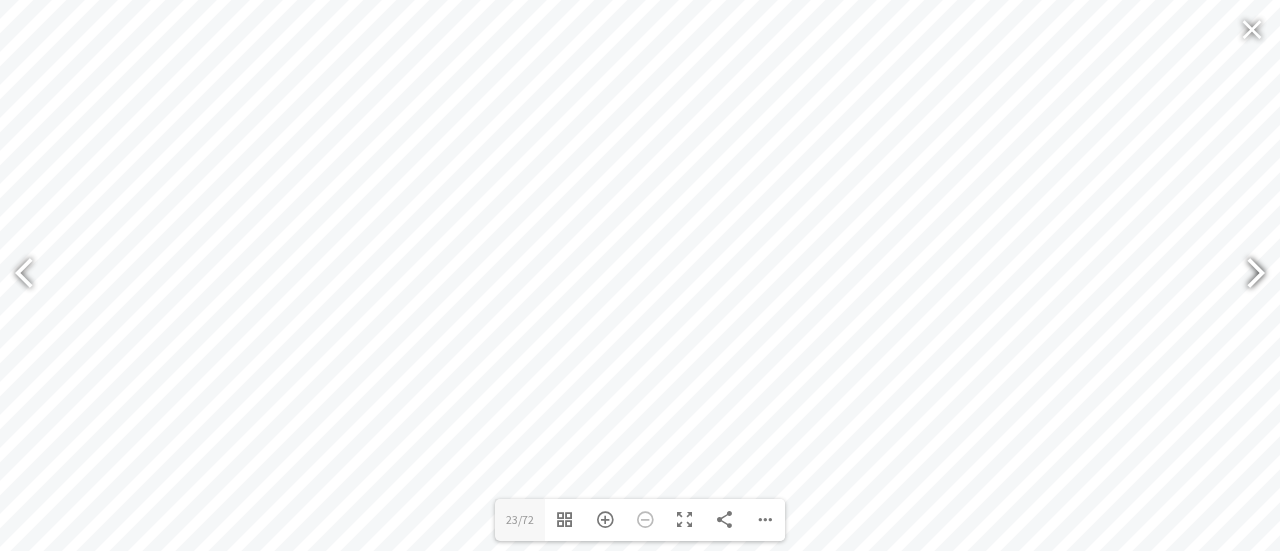 click at bounding box center (1247, 275) 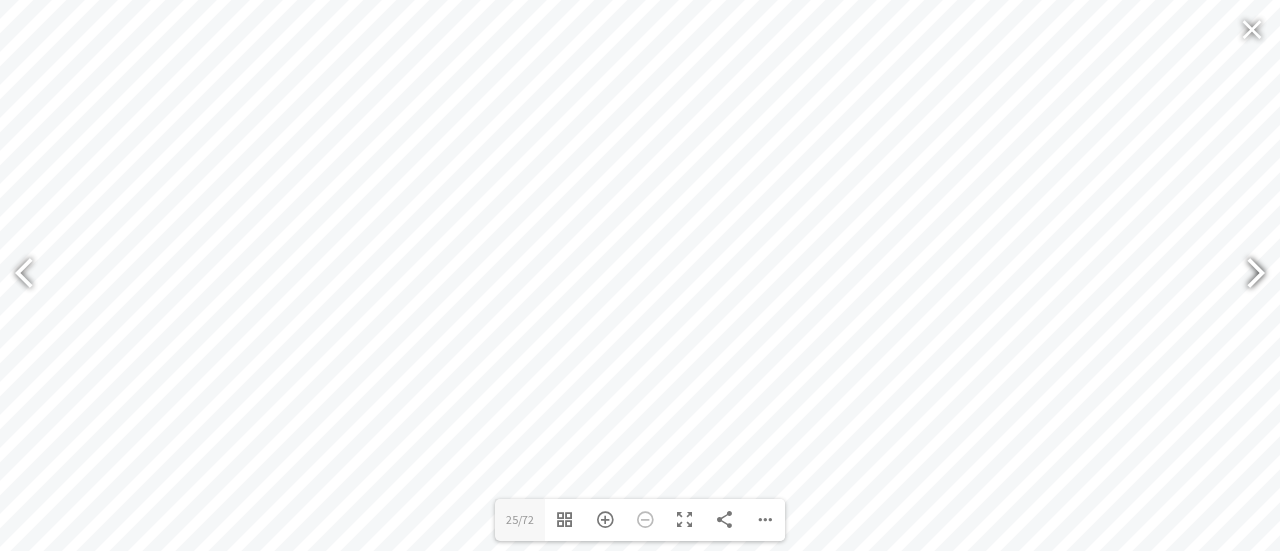 click at bounding box center [1247, 275] 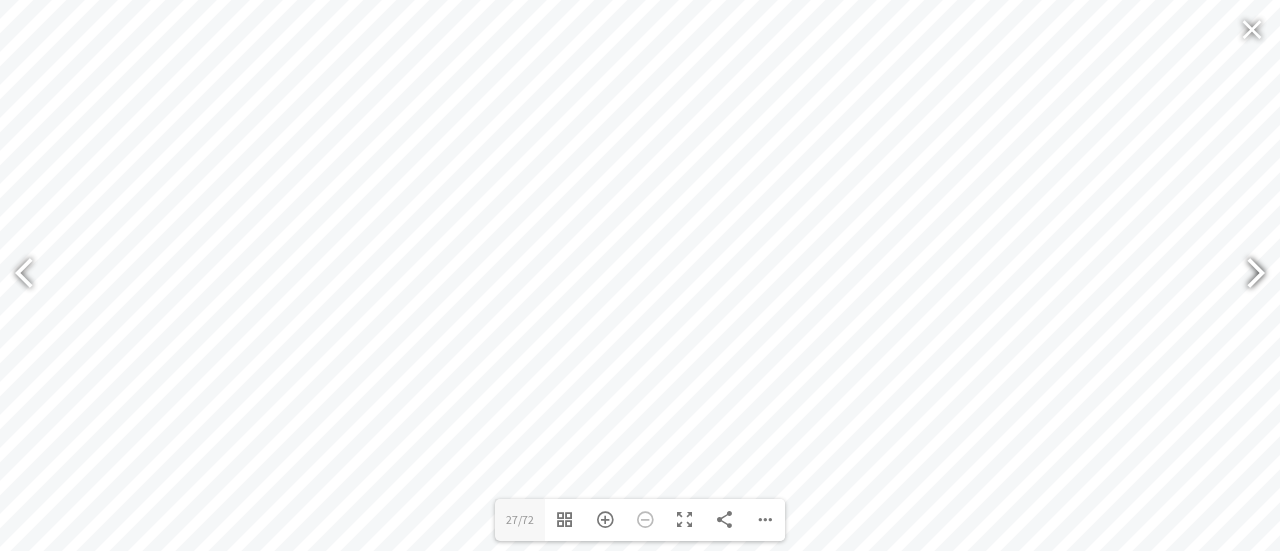 click at bounding box center (1247, 275) 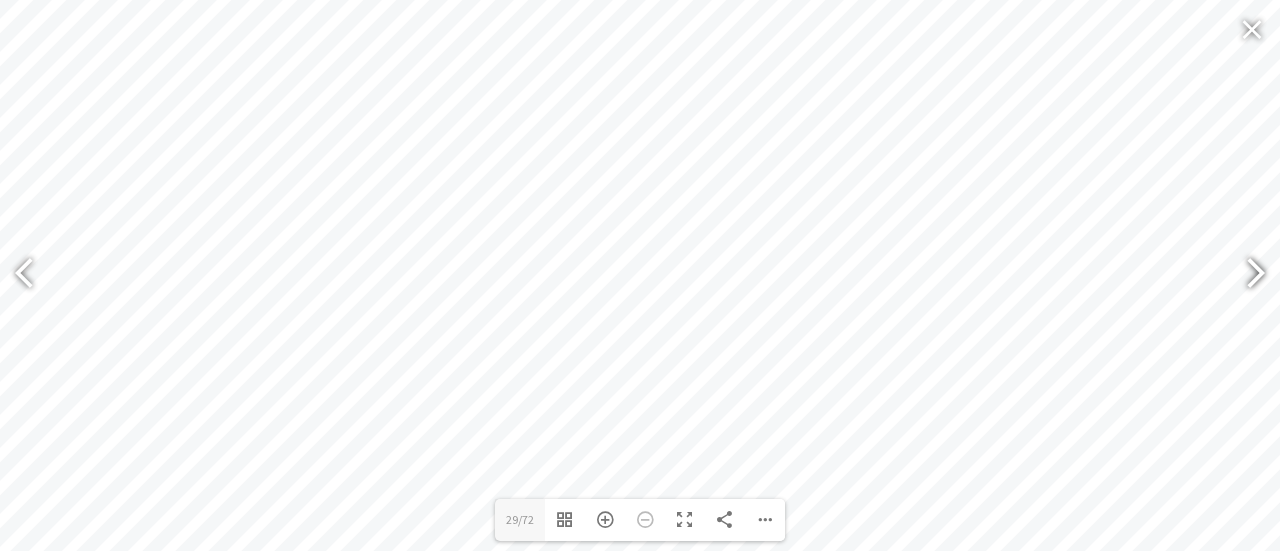 click at bounding box center (1247, 275) 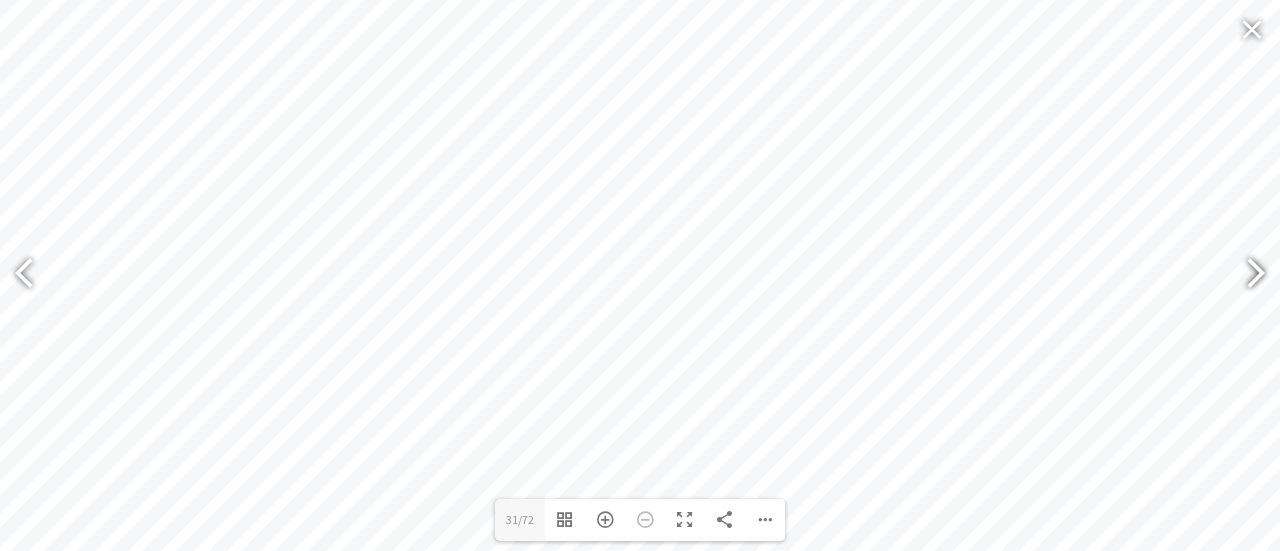 click at bounding box center [1247, 275] 